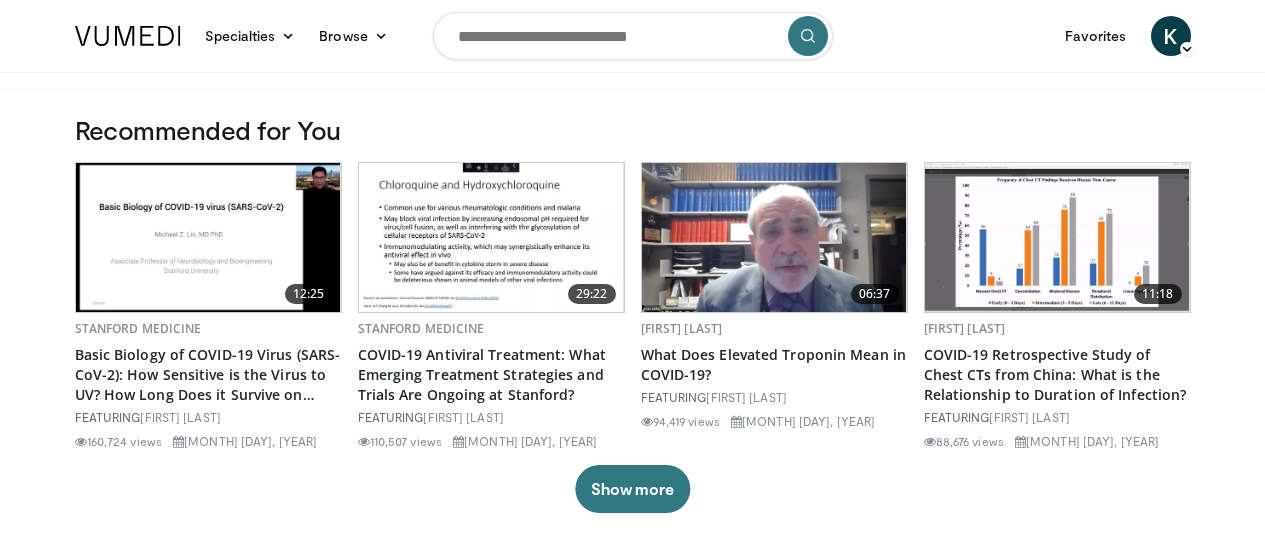 scroll, scrollTop: 0, scrollLeft: 0, axis: both 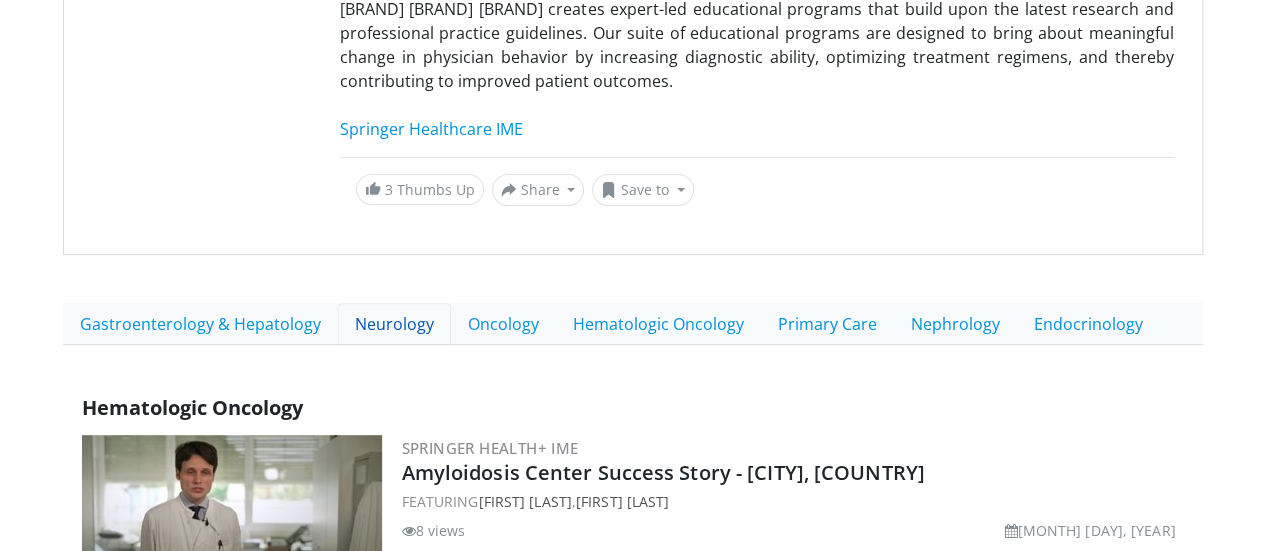 click on "Neurology" at bounding box center [394, 324] 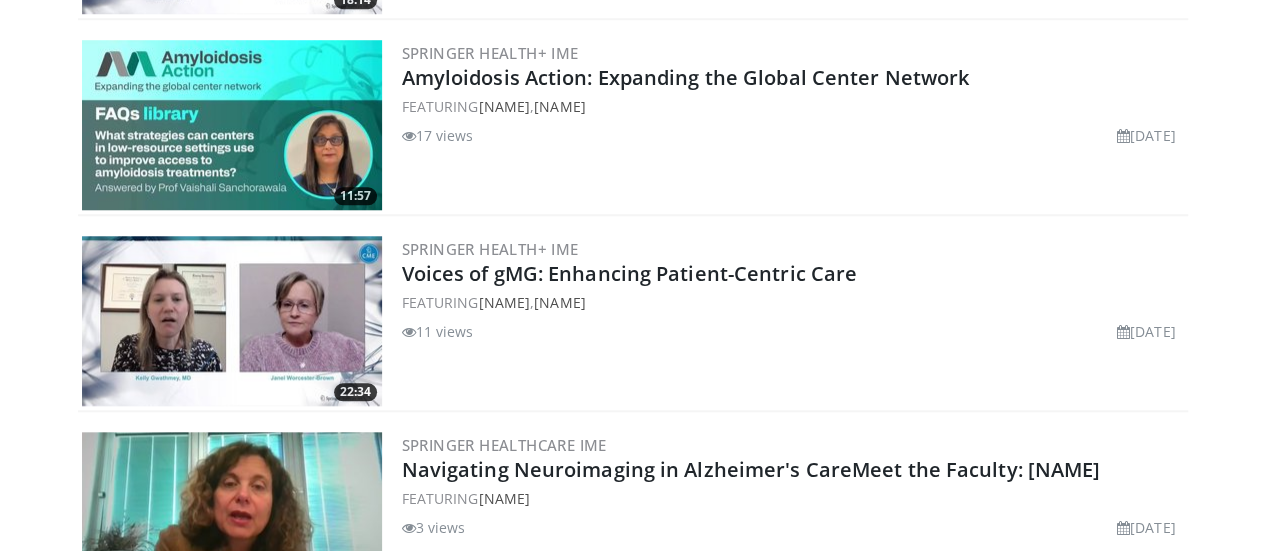 scroll, scrollTop: 815, scrollLeft: 0, axis: vertical 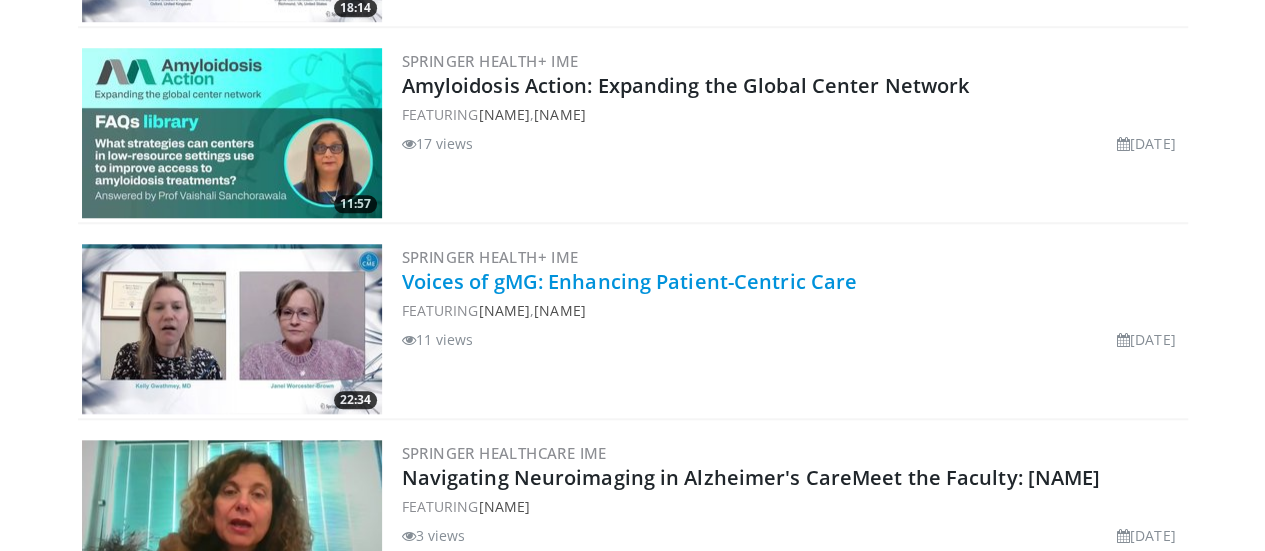 click on "Voices of gMG: Enhancing Patient-Centric Care" at bounding box center [630, 281] 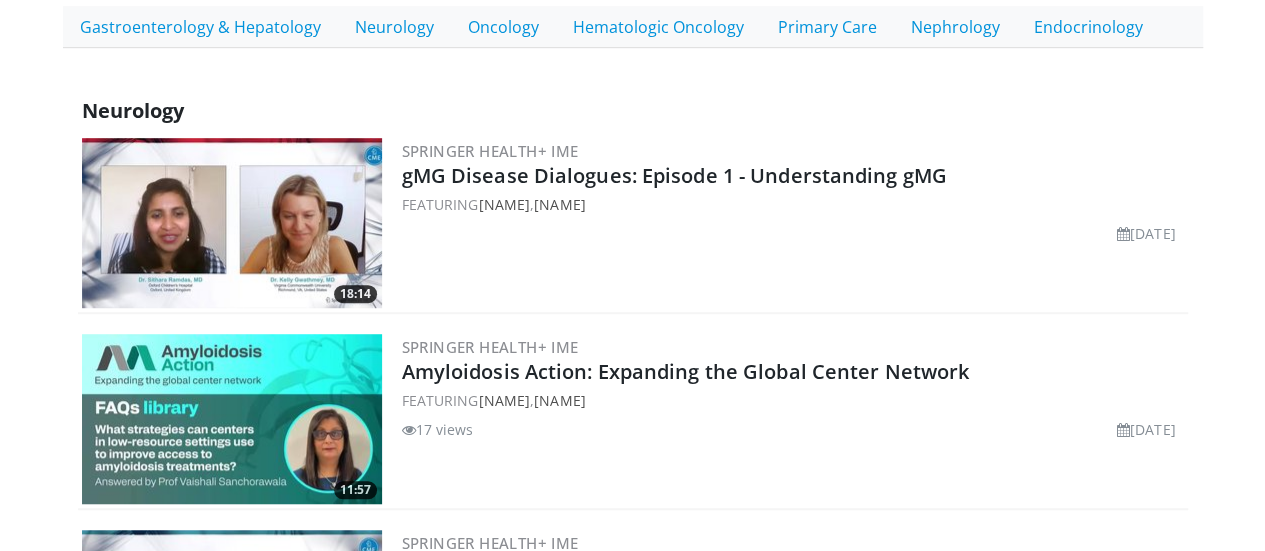 scroll, scrollTop: 526, scrollLeft: 0, axis: vertical 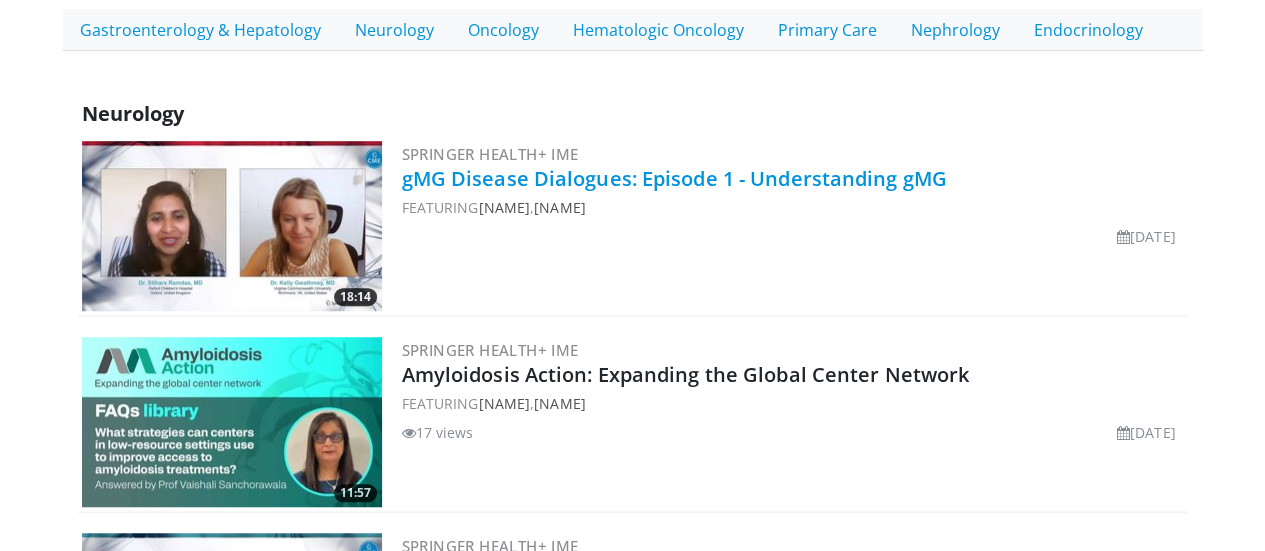 click on "gMG Disease Dialogues: Episode 1 - Understanding gMG" at bounding box center [674, 178] 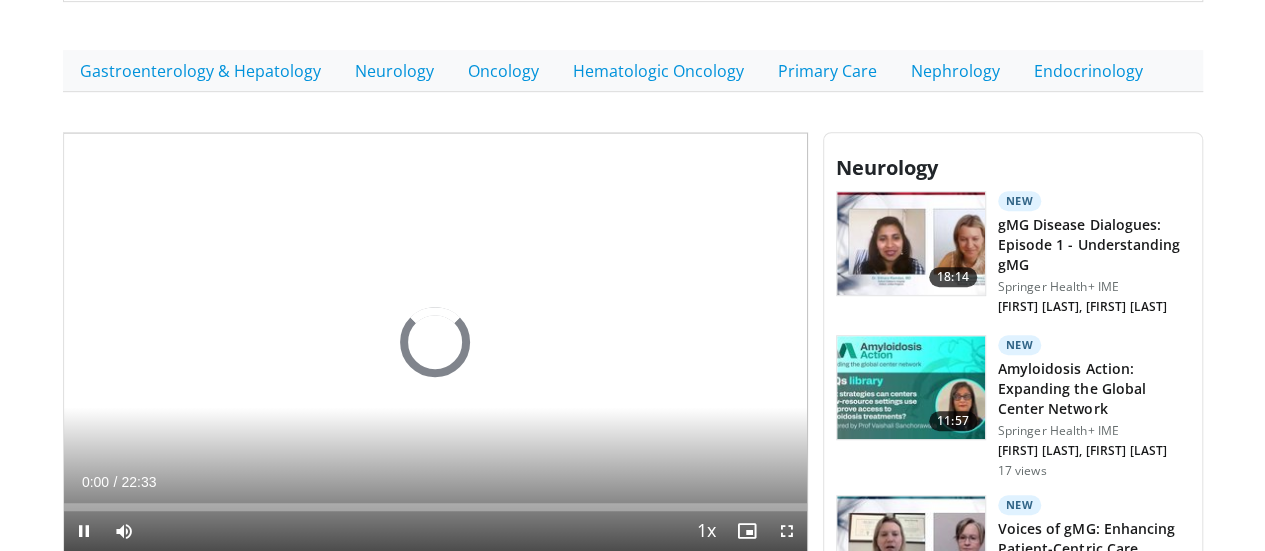 scroll, scrollTop: 546, scrollLeft: 0, axis: vertical 